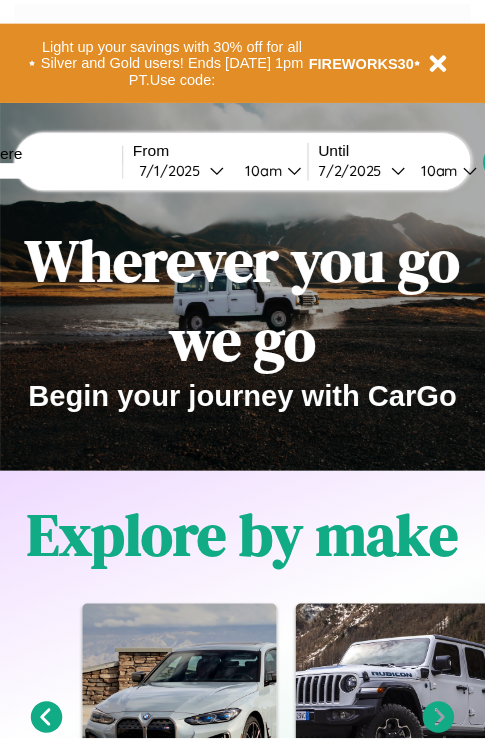 scroll, scrollTop: 0, scrollLeft: 0, axis: both 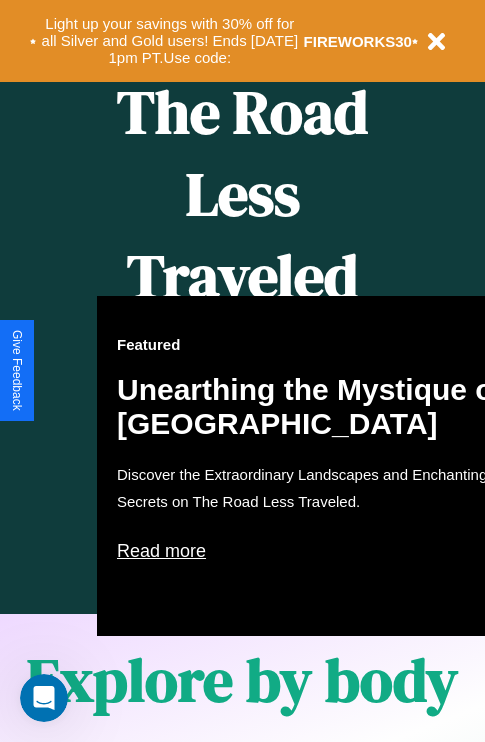 click on "Featured Unearthing the Mystique of Iceland Discover the Extraordinary Landscapes and Enchanting Secrets on The Road Less Traveled. Read more" at bounding box center [317, 466] 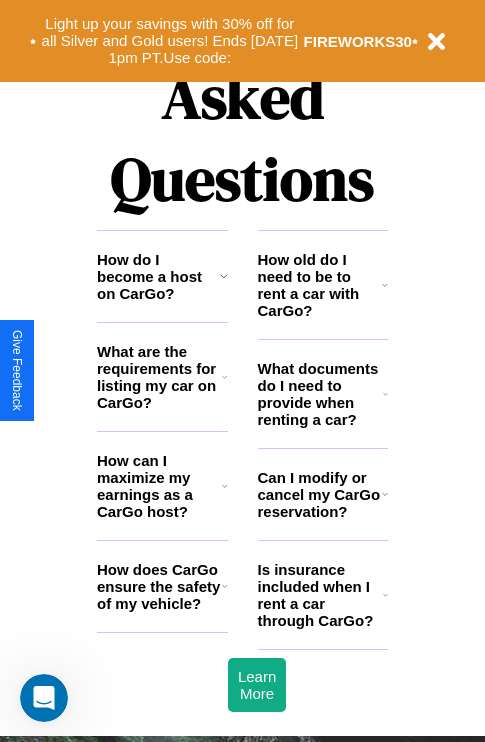 scroll, scrollTop: 2423, scrollLeft: 0, axis: vertical 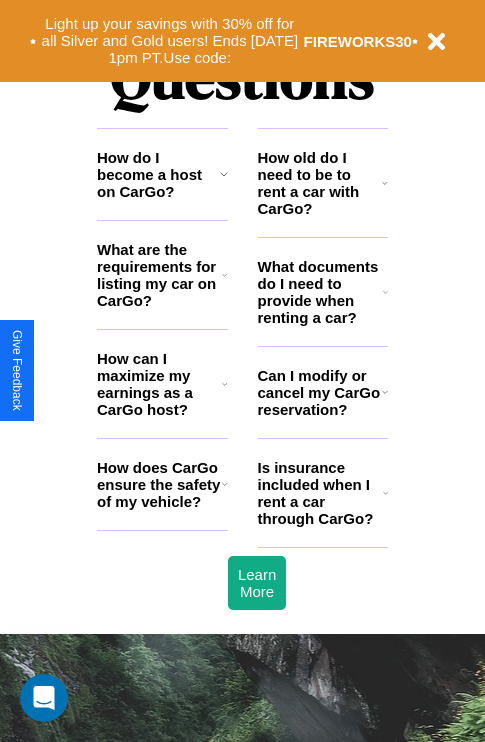 click on "What are the requirements for listing my car on CarGo?" at bounding box center (159, 275) 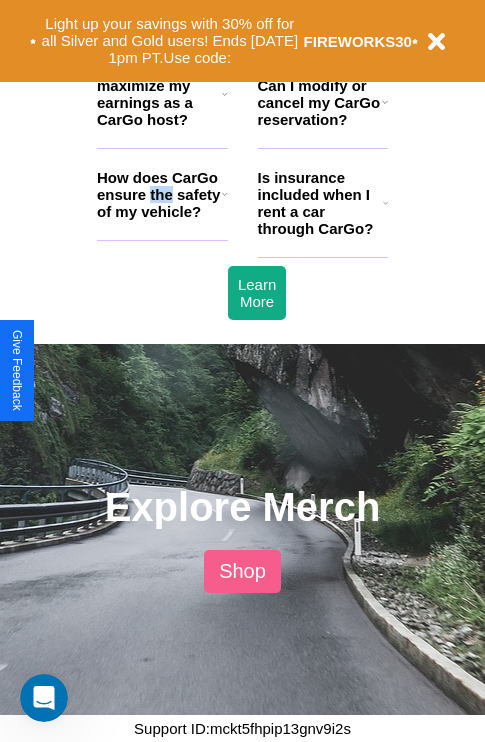 scroll, scrollTop: 1996, scrollLeft: 0, axis: vertical 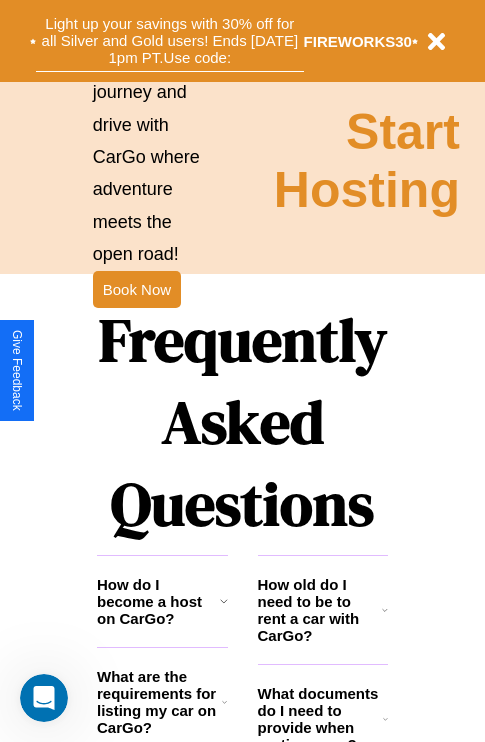 click on "Light up your savings with 30% off for all Silver and Gold users! Ends 8/1 at 1pm PT.  Use code:" at bounding box center (170, 41) 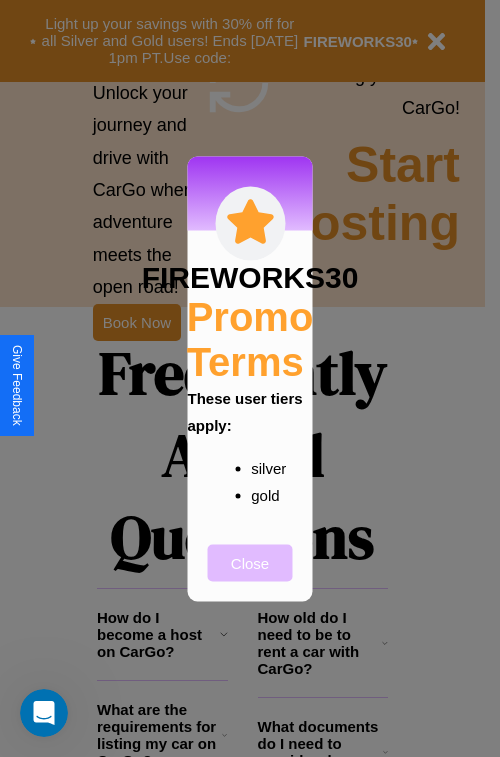 click on "Close" at bounding box center (250, 562) 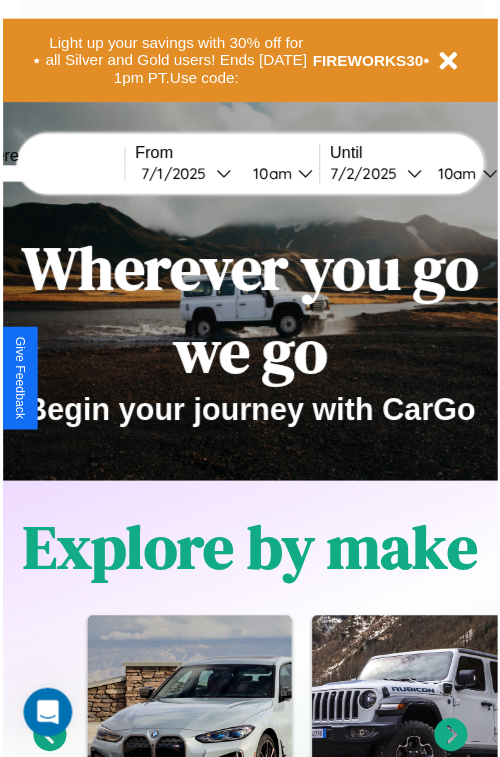 scroll, scrollTop: 0, scrollLeft: 0, axis: both 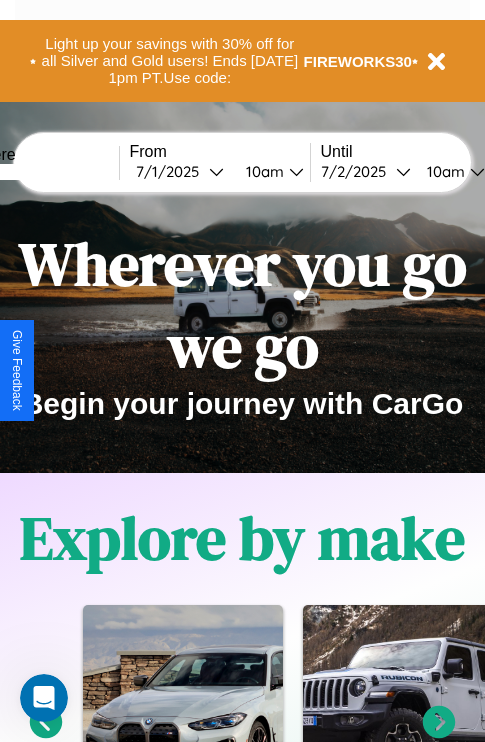 click at bounding box center (44, 172) 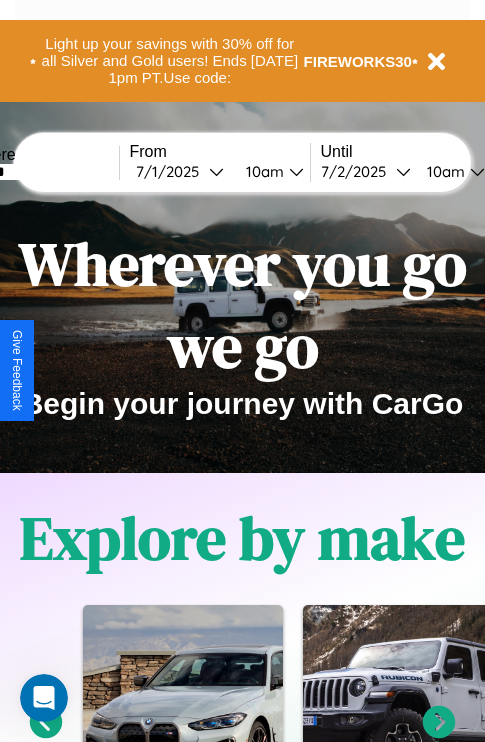 type on "******" 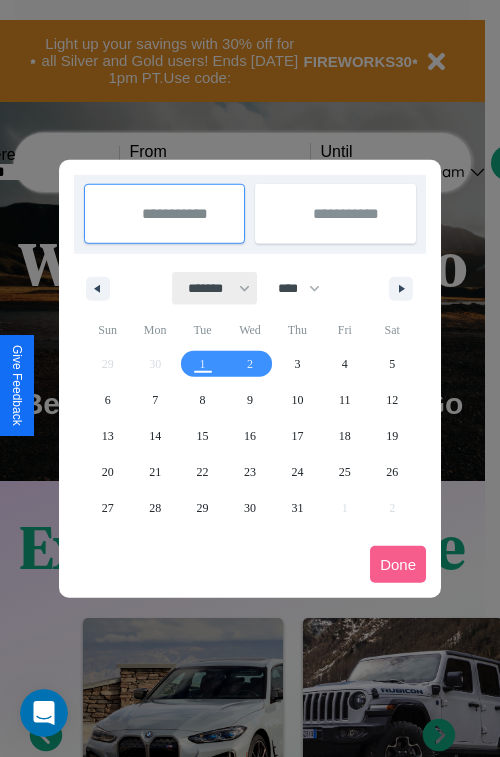 click on "******* ******** ***** ***** *** **** **** ****** ********* ******* ******** ********" at bounding box center (215, 288) 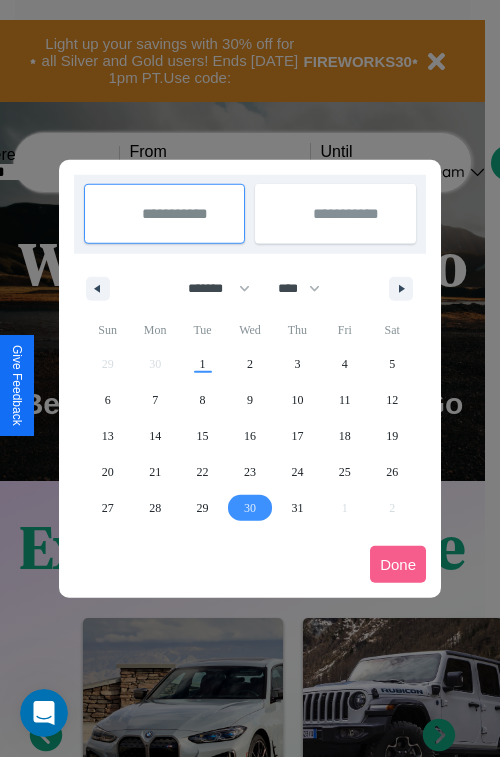 click on "30" at bounding box center [250, 508] 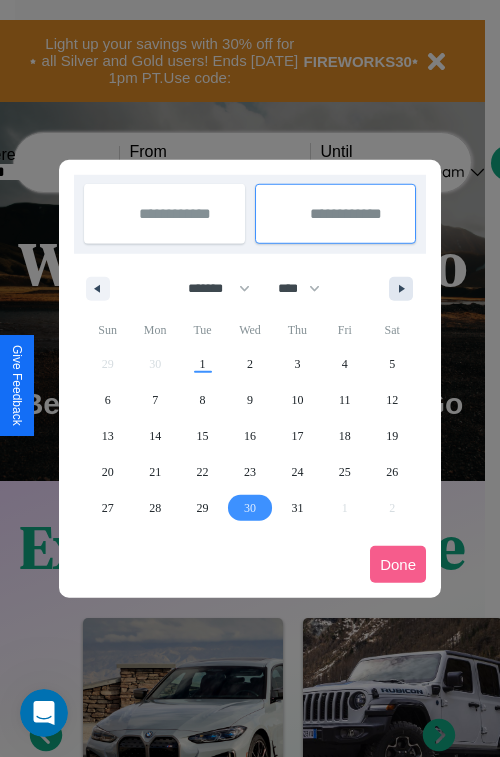 click at bounding box center [405, 289] 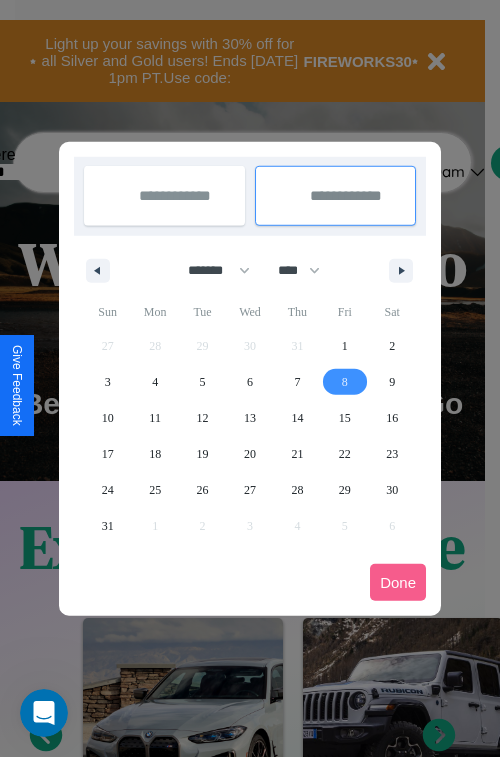 click on "8" at bounding box center [345, 382] 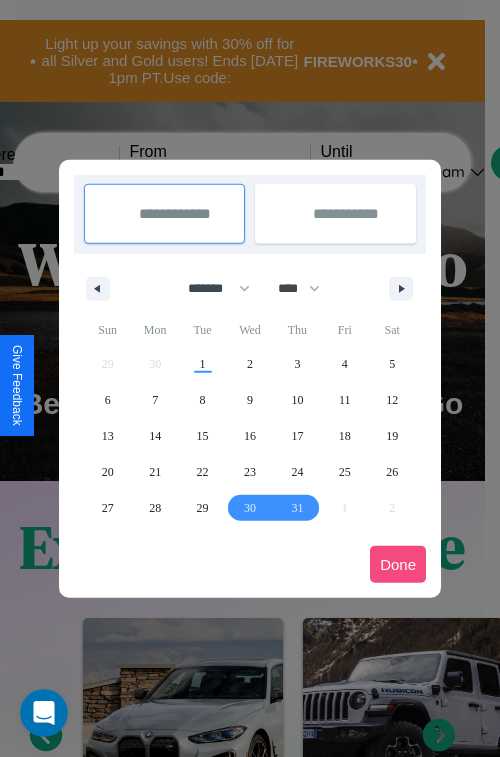 click on "Done" at bounding box center [398, 564] 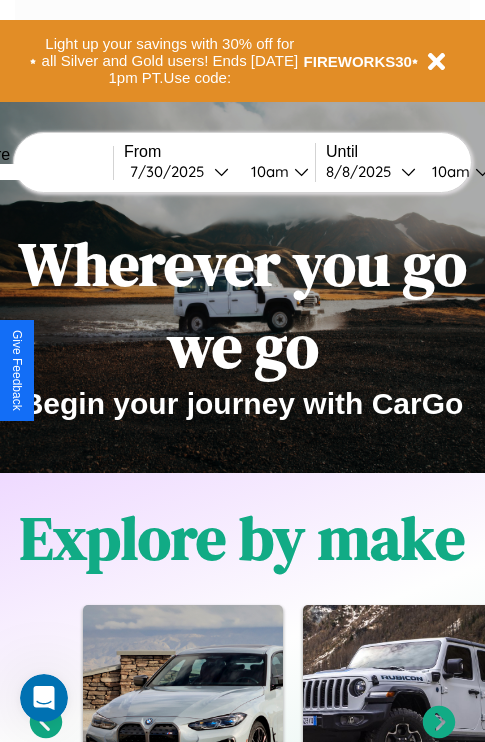click on "10am" at bounding box center (267, 171) 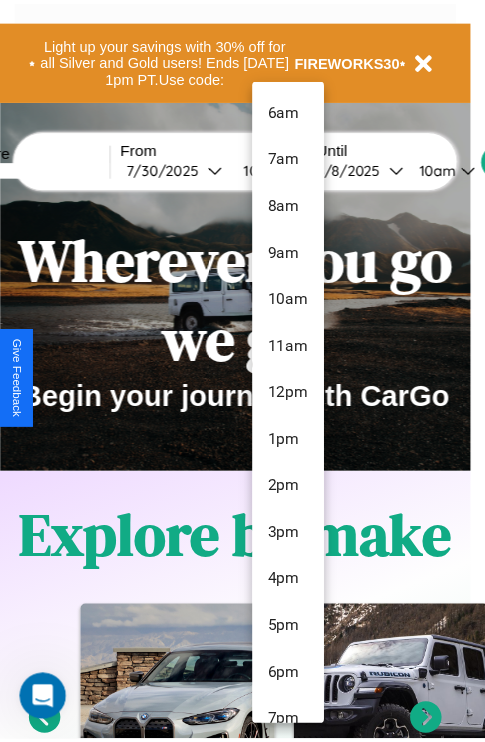 scroll, scrollTop: 67, scrollLeft: 0, axis: vertical 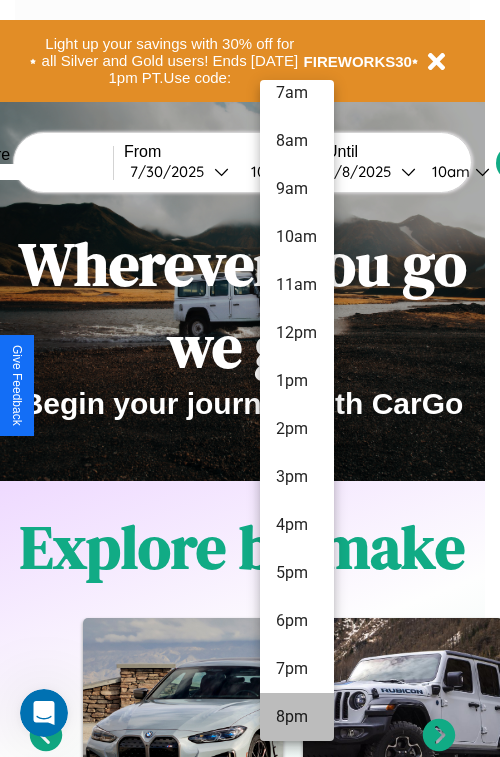 click on "8pm" at bounding box center [297, 717] 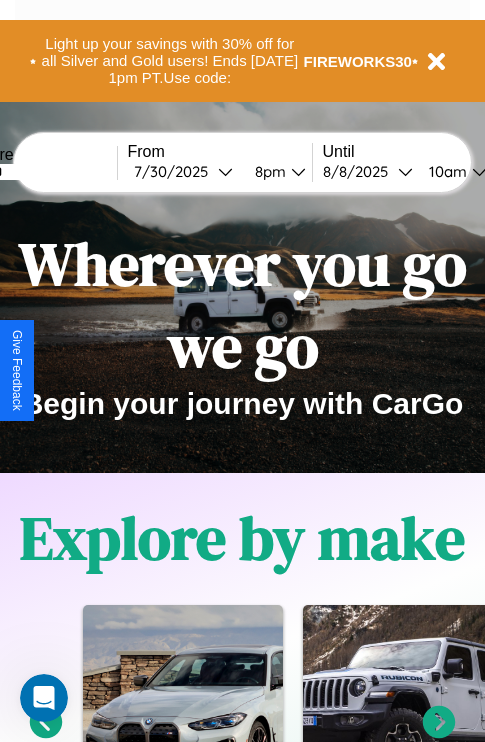 scroll, scrollTop: 0, scrollLeft: 69, axis: horizontal 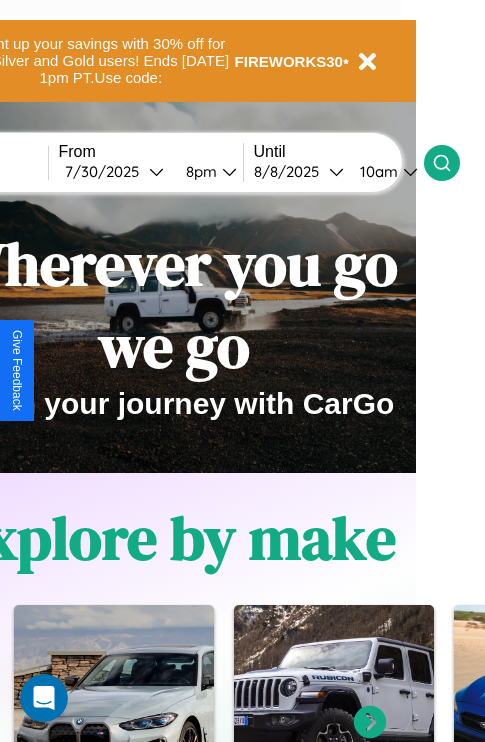 click 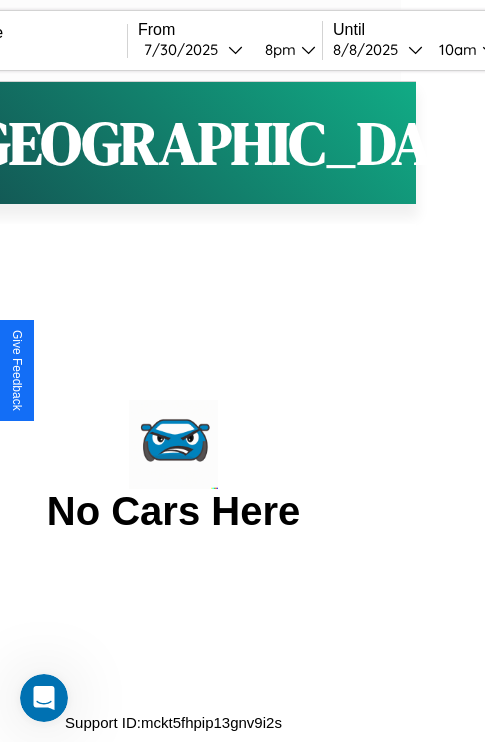 scroll, scrollTop: 0, scrollLeft: 0, axis: both 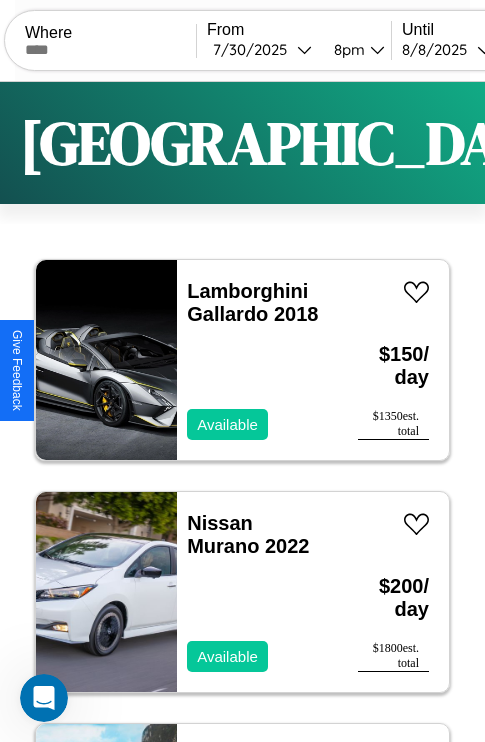 click on "Filters" at bounding box center (640, 143) 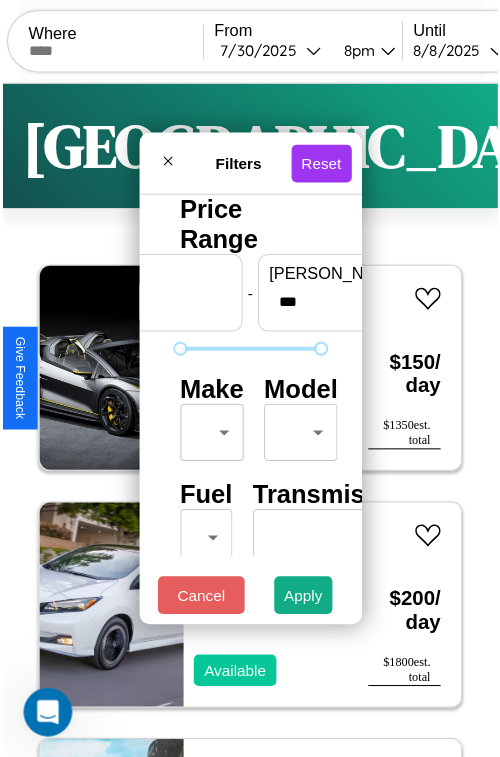 scroll, scrollTop: 59, scrollLeft: 0, axis: vertical 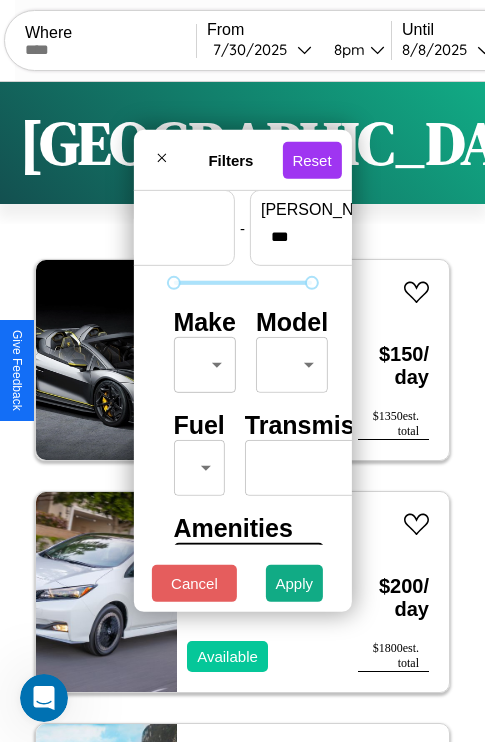 click on "CarGo Where From 7 / 30 / 2025 8pm Until 8 / 8 / 2025 10am Become a Host Login Sign Up Dublin Filters 143  cars in this area These cars can be picked up in this city. Lamborghini   Gallardo   2018 Available $ 150  / day $ 1350  est. total Nissan   Murano   2022 Available $ 200  / day $ 1800  est. total Fiat   500L   2023 Unavailable $ 80  / day $ 720  est. total Volvo   NEW VNL   2019 Available $ 160  / day $ 1440  est. total Maserati   Grancabrio   2022 Available $ 30  / day $ 270  est. total Nissan   Van   2018 Available $ 30  / day $ 270  est. total Alfa Romeo   8C Competizione Spider   2014 Available $ 190  / day $ 1710  est. total Chevrolet   Suburban HD   2018 Available $ 70  / day $ 630  est. total Ford   LT9522   2016 Available $ 140  / day $ 1260  est. total Hummer   H2   2024 Available $ 90  / day $ 810  est. total Chevrolet   BrightDrop 400   2016 Unavailable $ 90  / day $ 810  est. total Honda   TRX420 (FourTrax Rancher)   2021 Unavailable $ 150  / day $ 1350  est. total Land Rover     2021 $ 130" at bounding box center (242, 412) 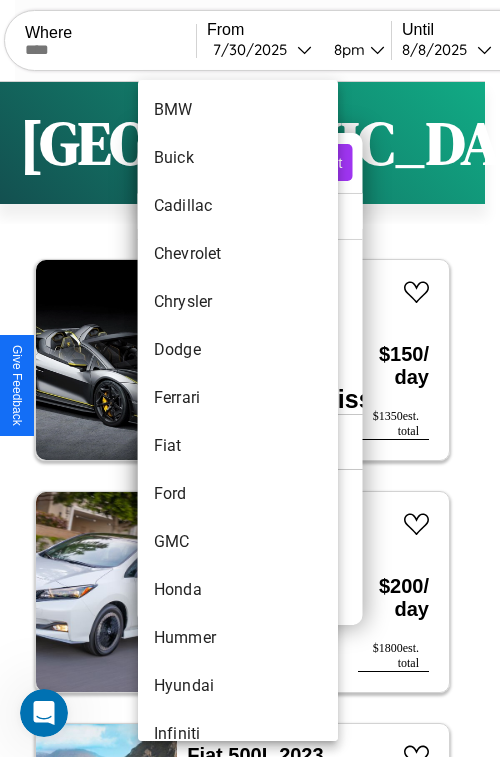 scroll, scrollTop: 374, scrollLeft: 0, axis: vertical 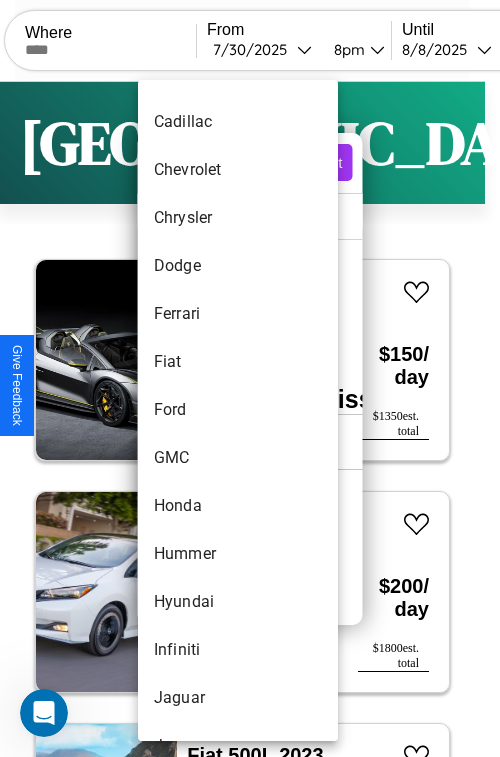 click on "Ford" at bounding box center (238, 410) 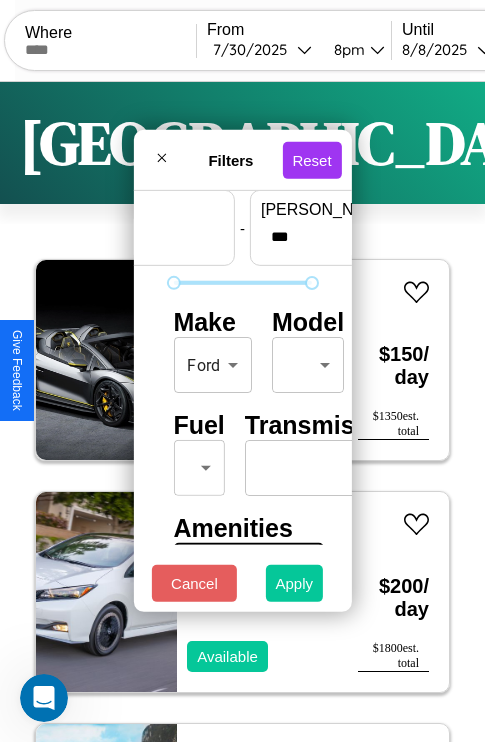 click on "Apply" at bounding box center (295, 583) 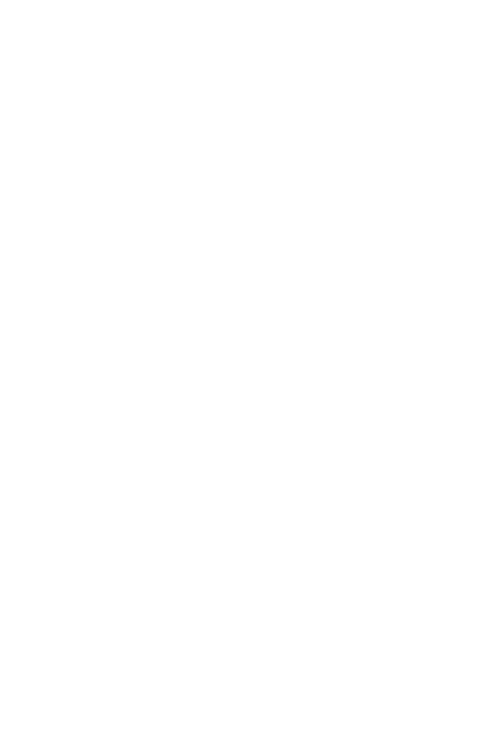 scroll, scrollTop: 0, scrollLeft: 0, axis: both 